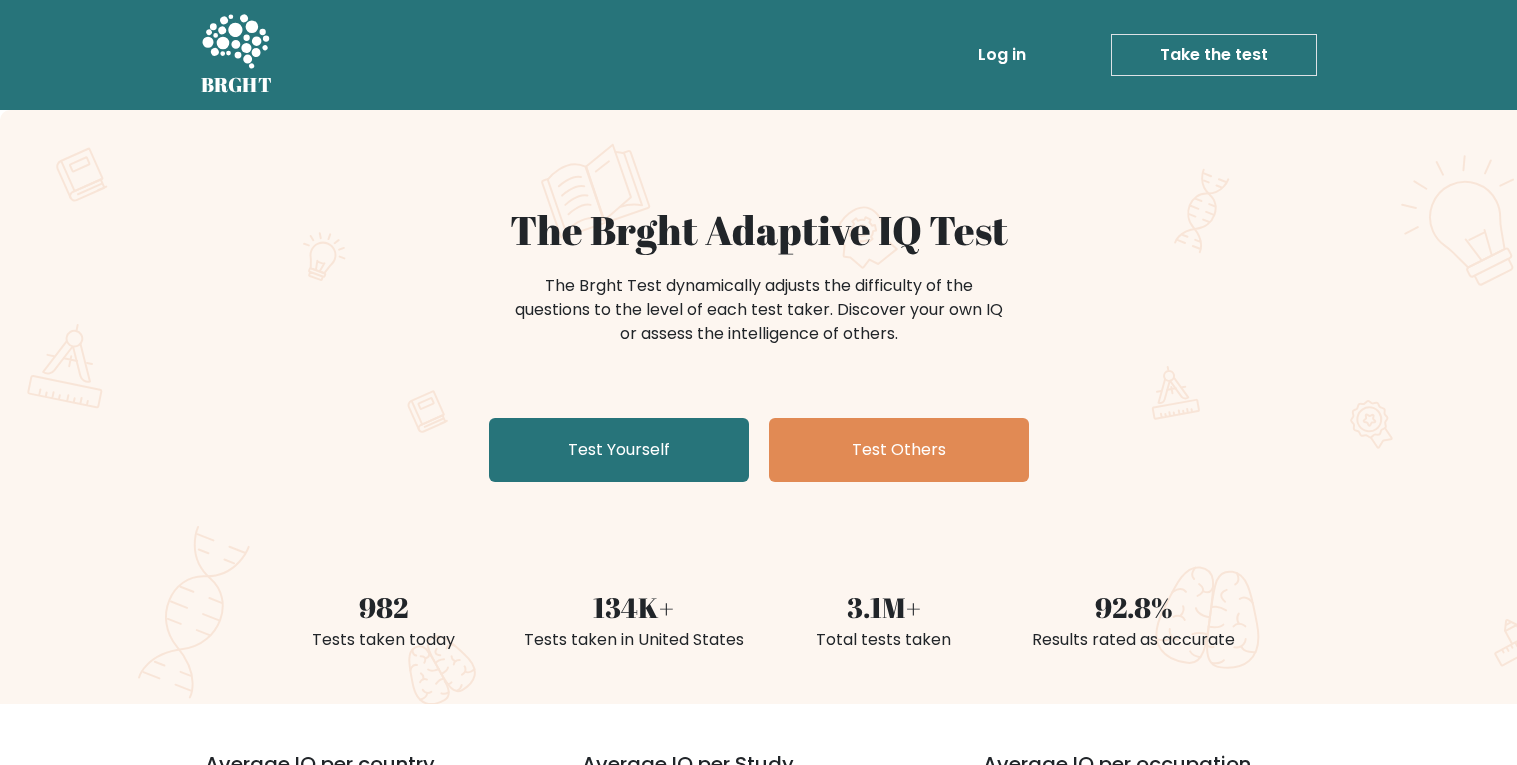 scroll, scrollTop: 0, scrollLeft: 0, axis: both 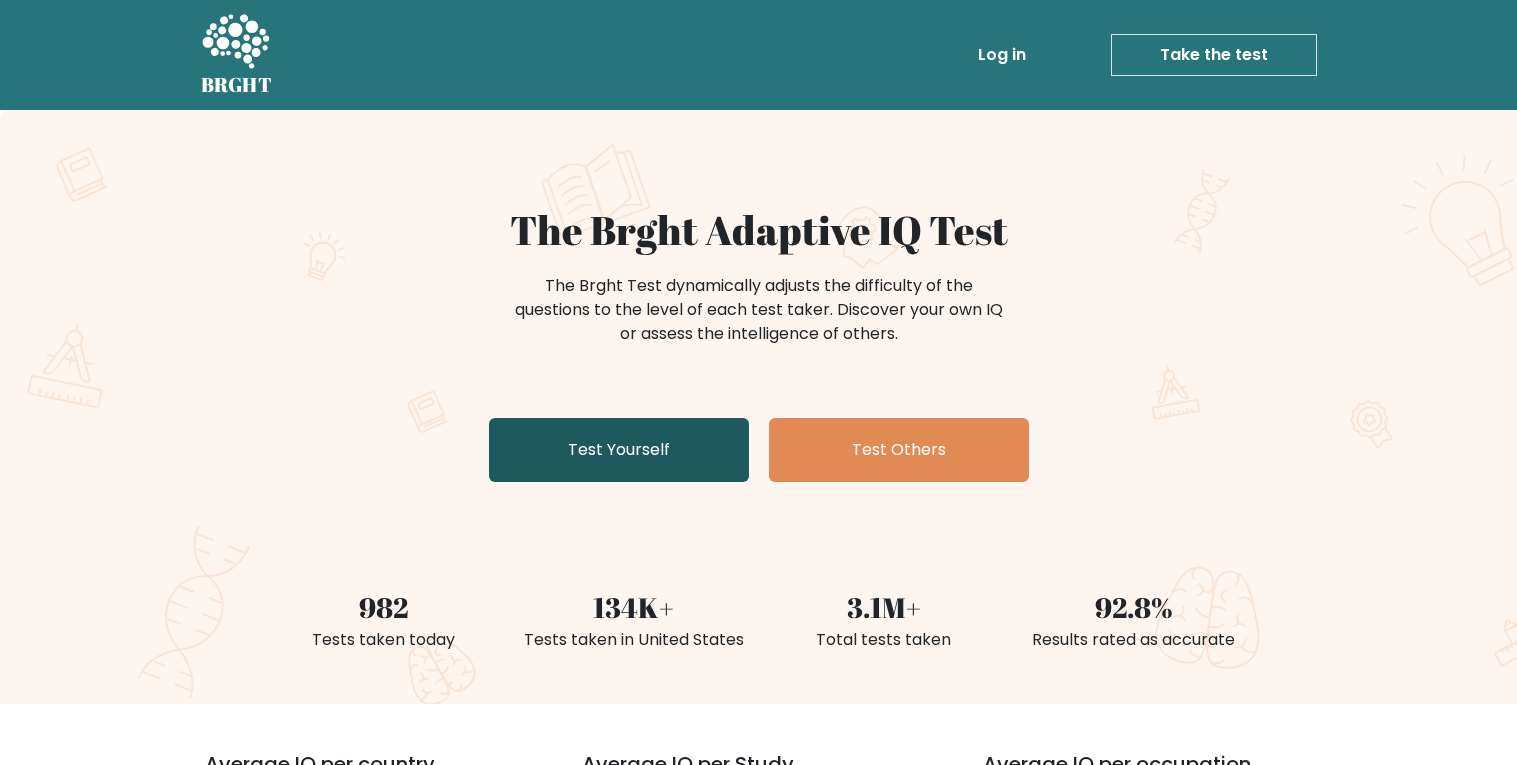 click on "Test Yourself" at bounding box center (619, 450) 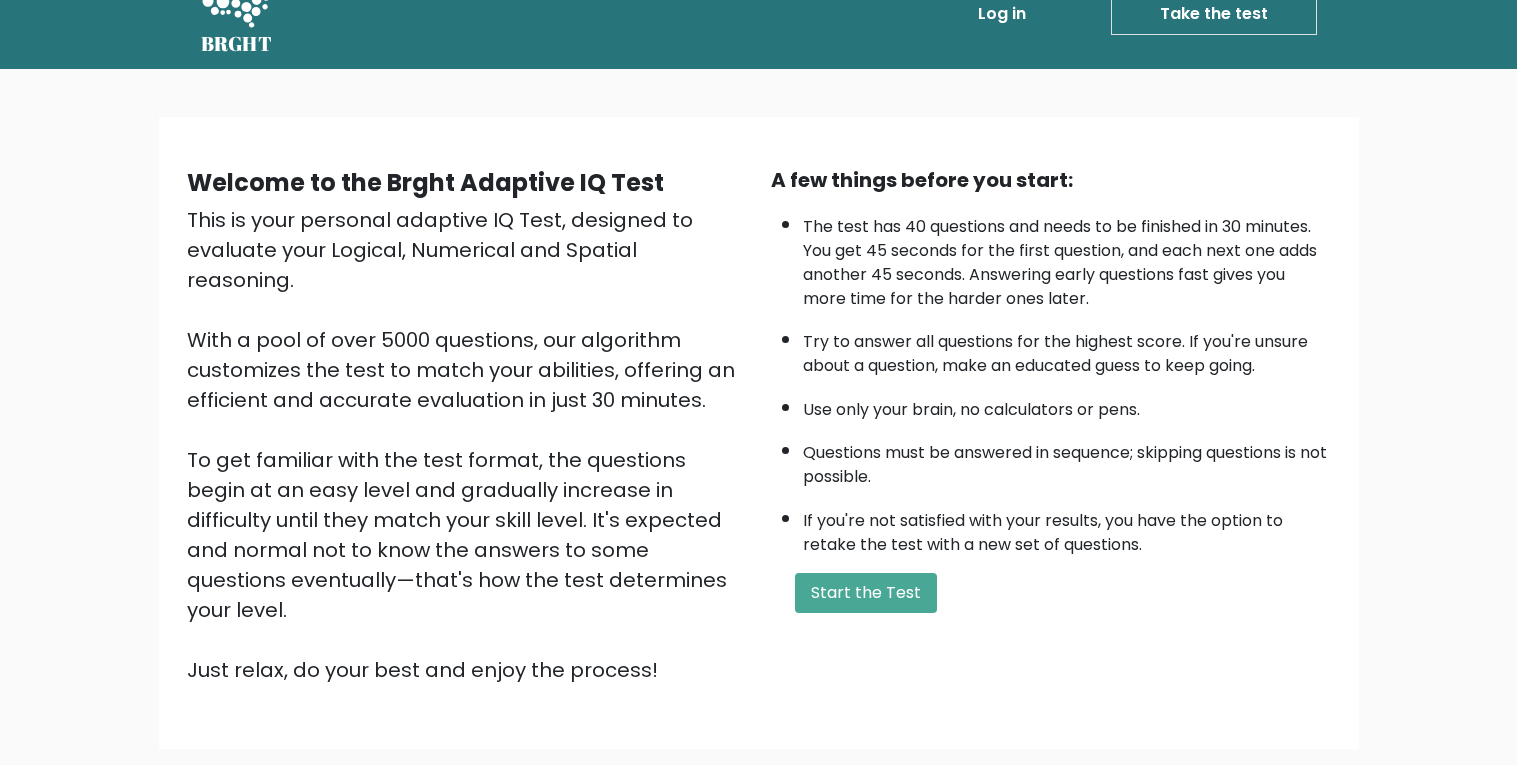 scroll, scrollTop: 42, scrollLeft: 0, axis: vertical 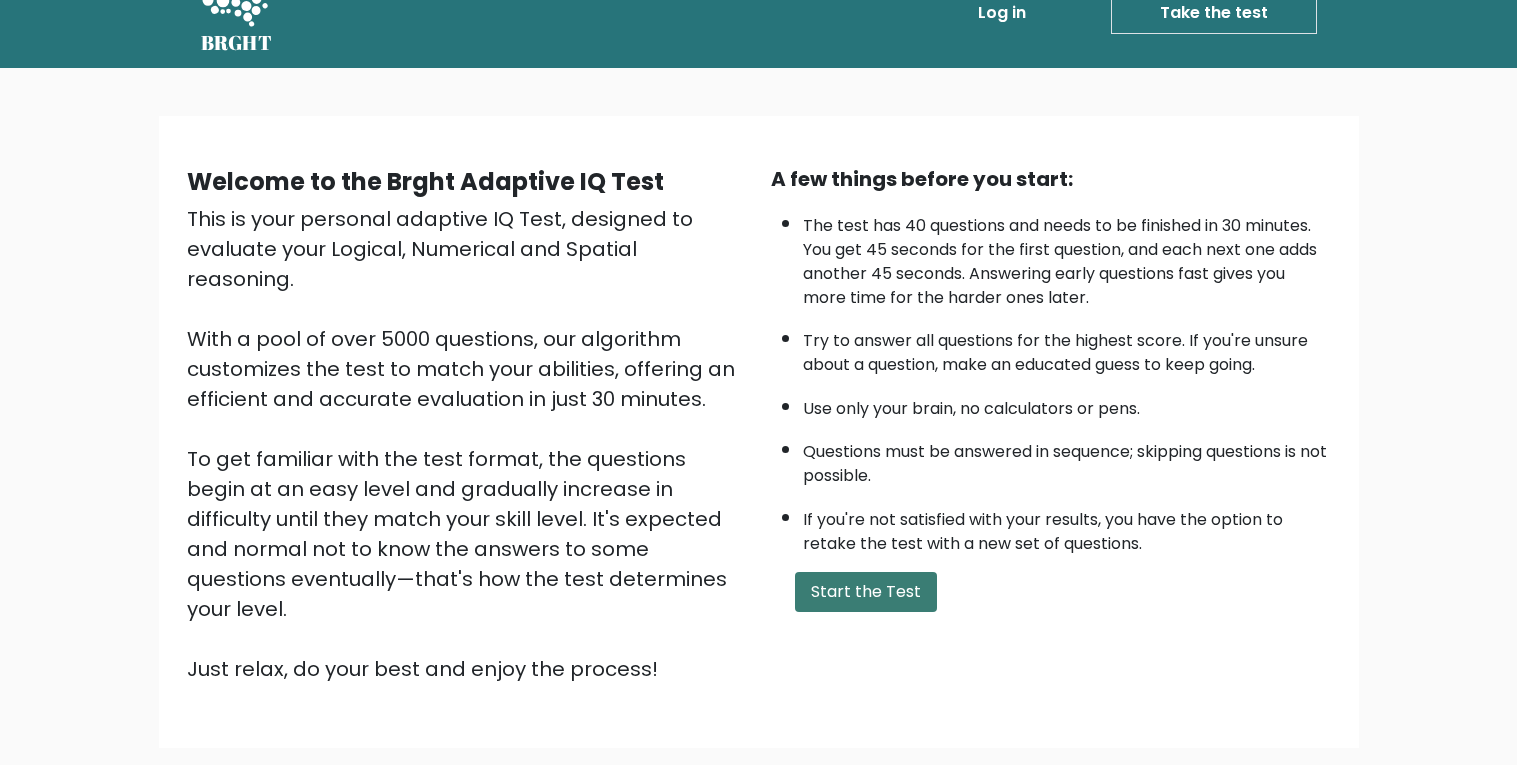 click on "Start the Test" at bounding box center (866, 592) 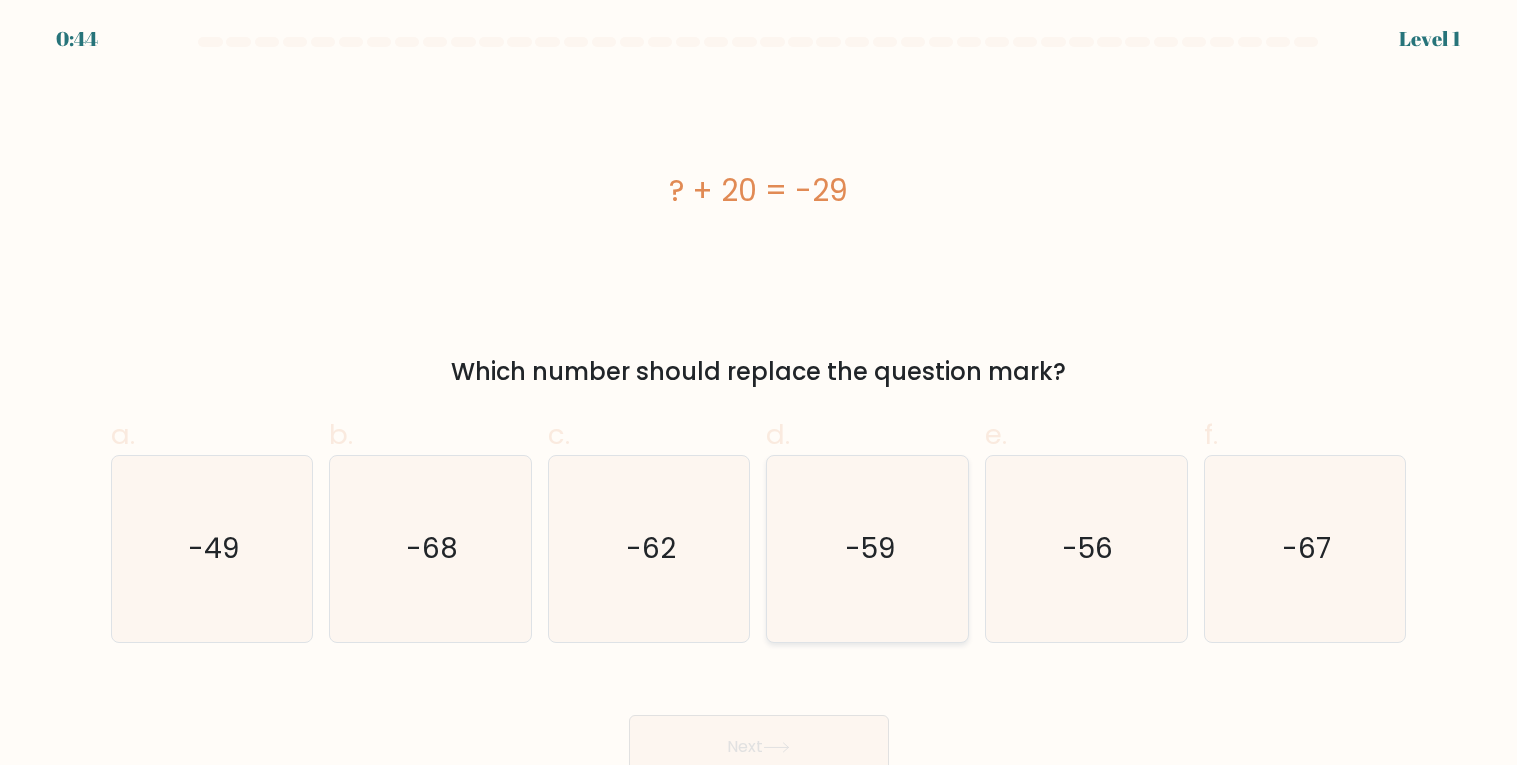 scroll, scrollTop: 0, scrollLeft: 0, axis: both 